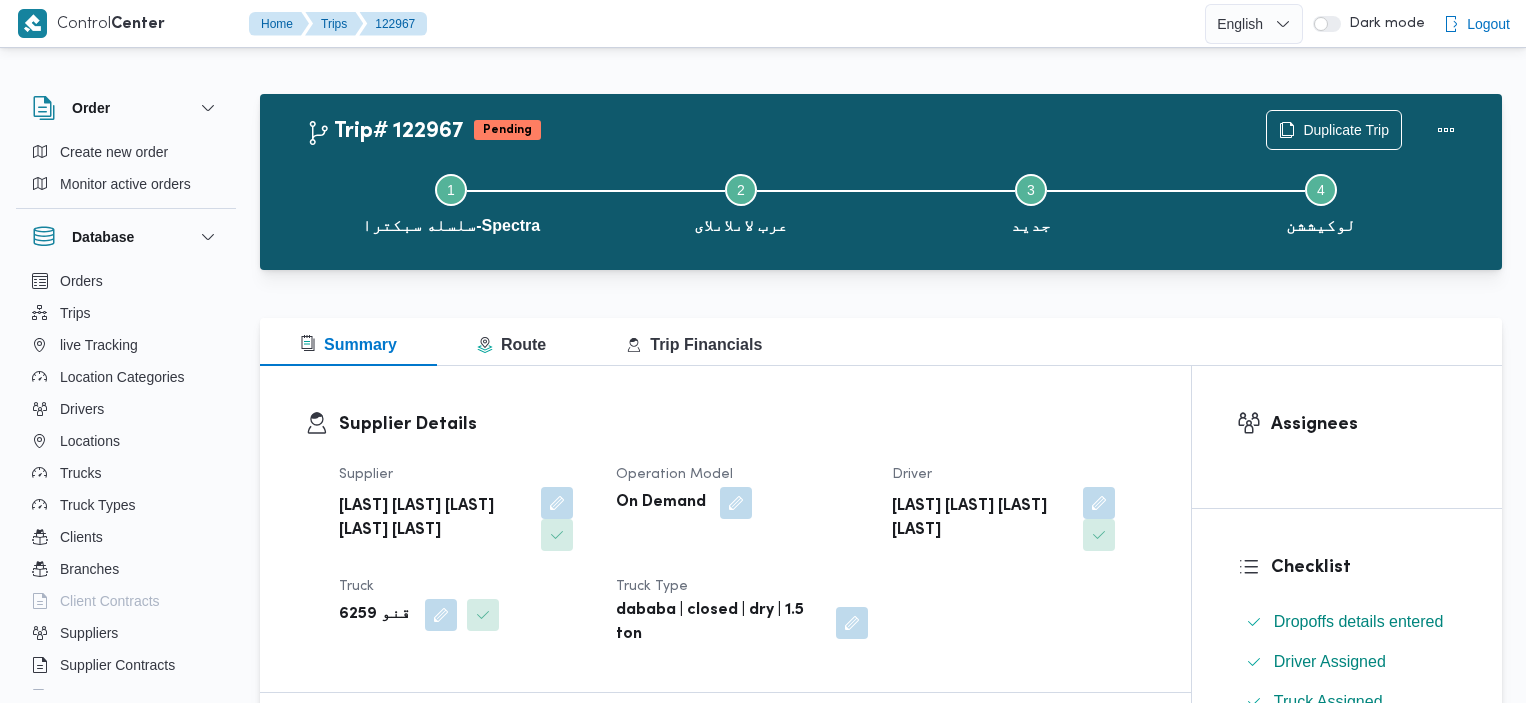scroll, scrollTop: 0, scrollLeft: 0, axis: both 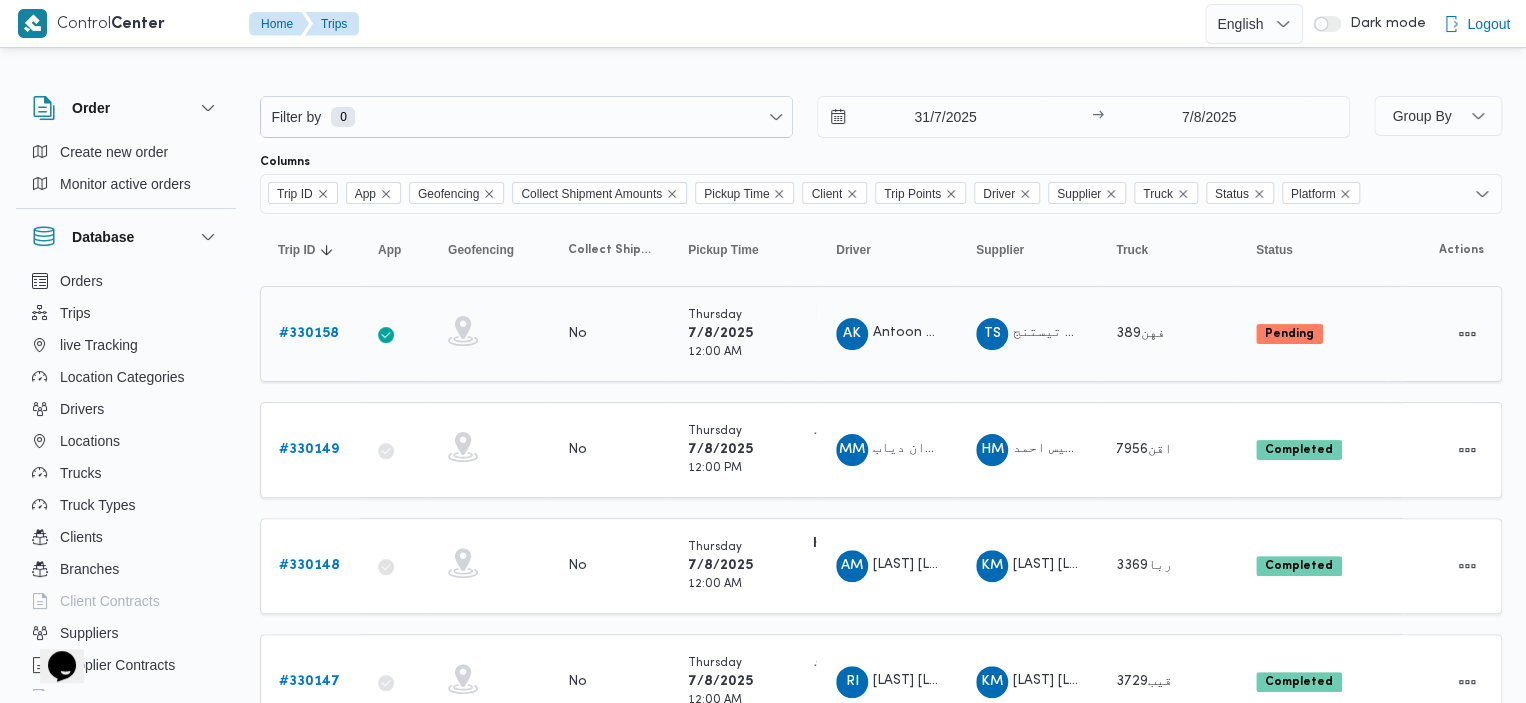 click on "# 330158" at bounding box center [309, 334] 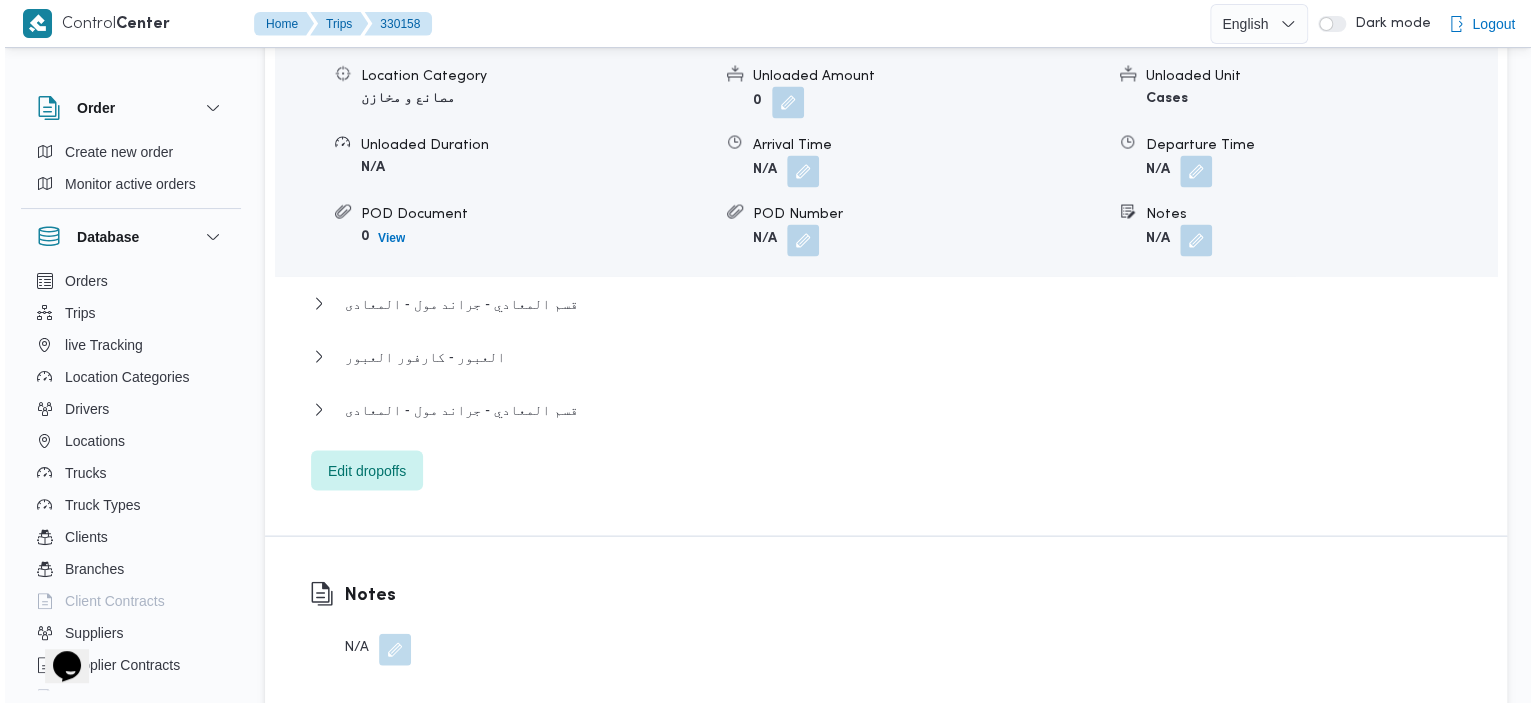 scroll, scrollTop: 1822, scrollLeft: 0, axis: vertical 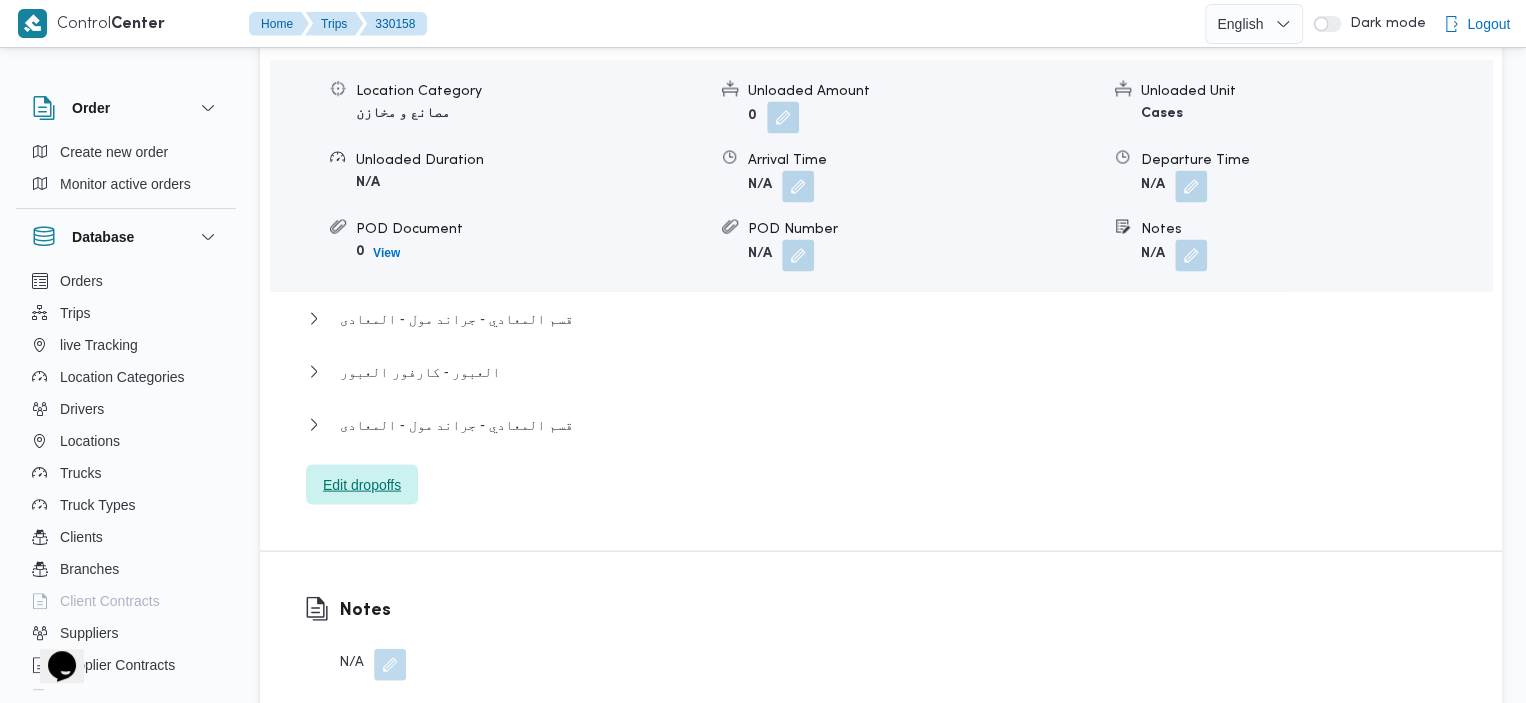 click on "Edit dropoffs" at bounding box center (362, 484) 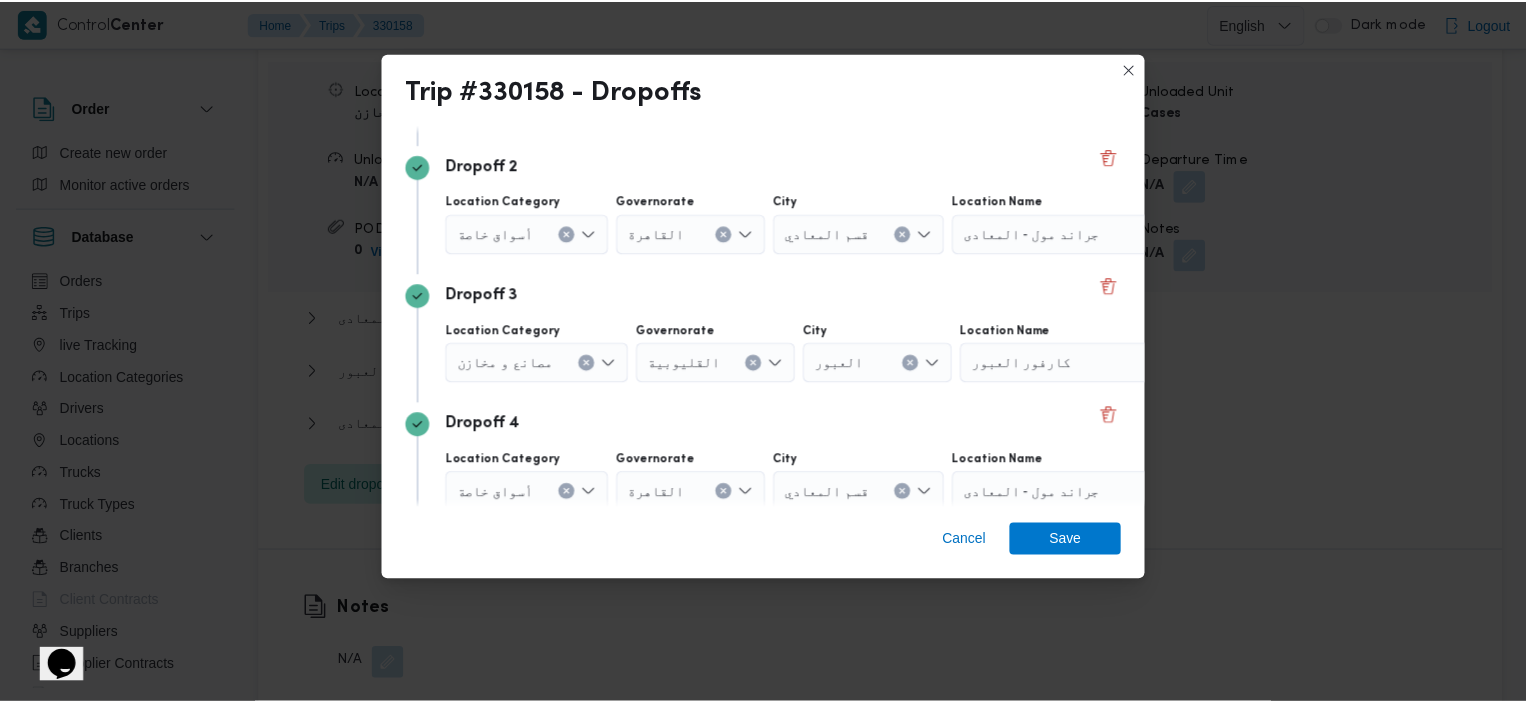 scroll, scrollTop: 329, scrollLeft: 0, axis: vertical 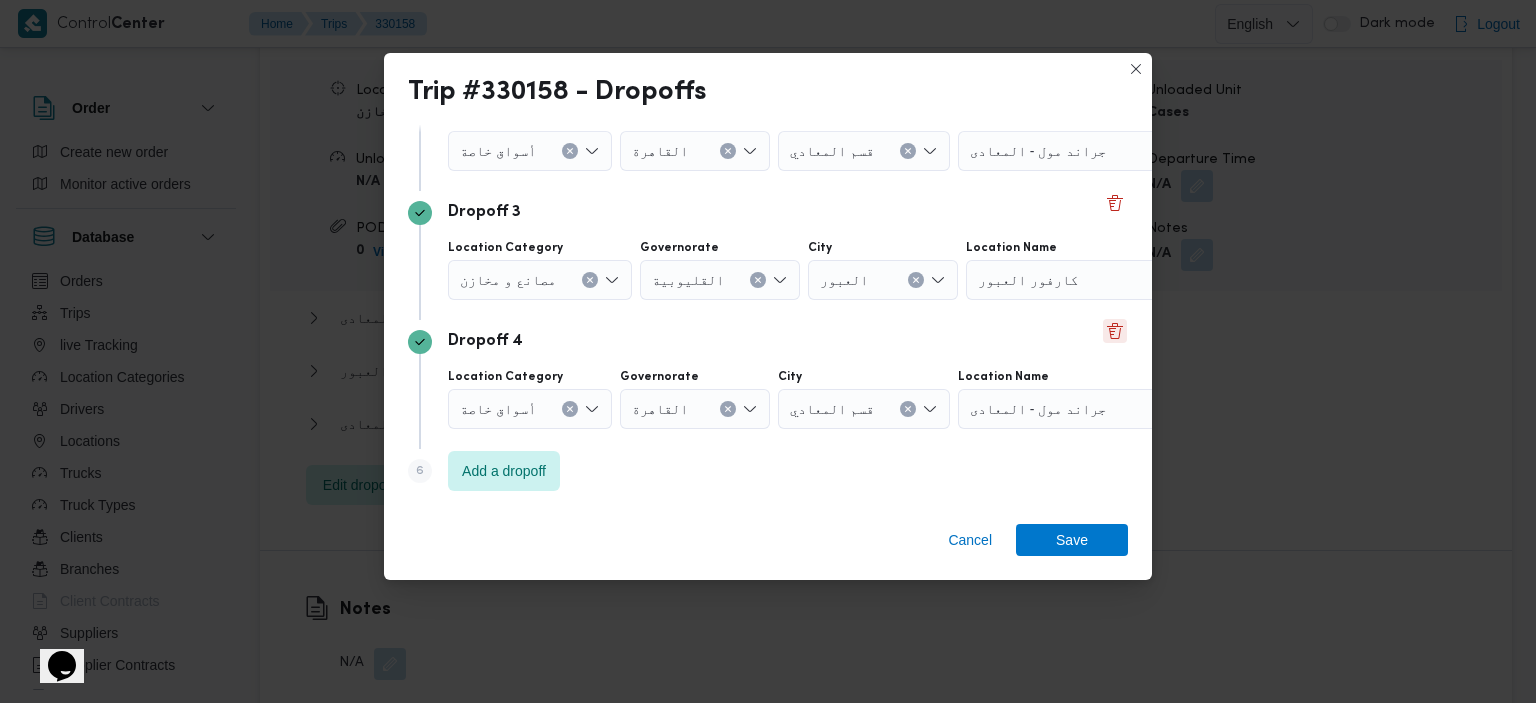 click at bounding box center (1115, 331) 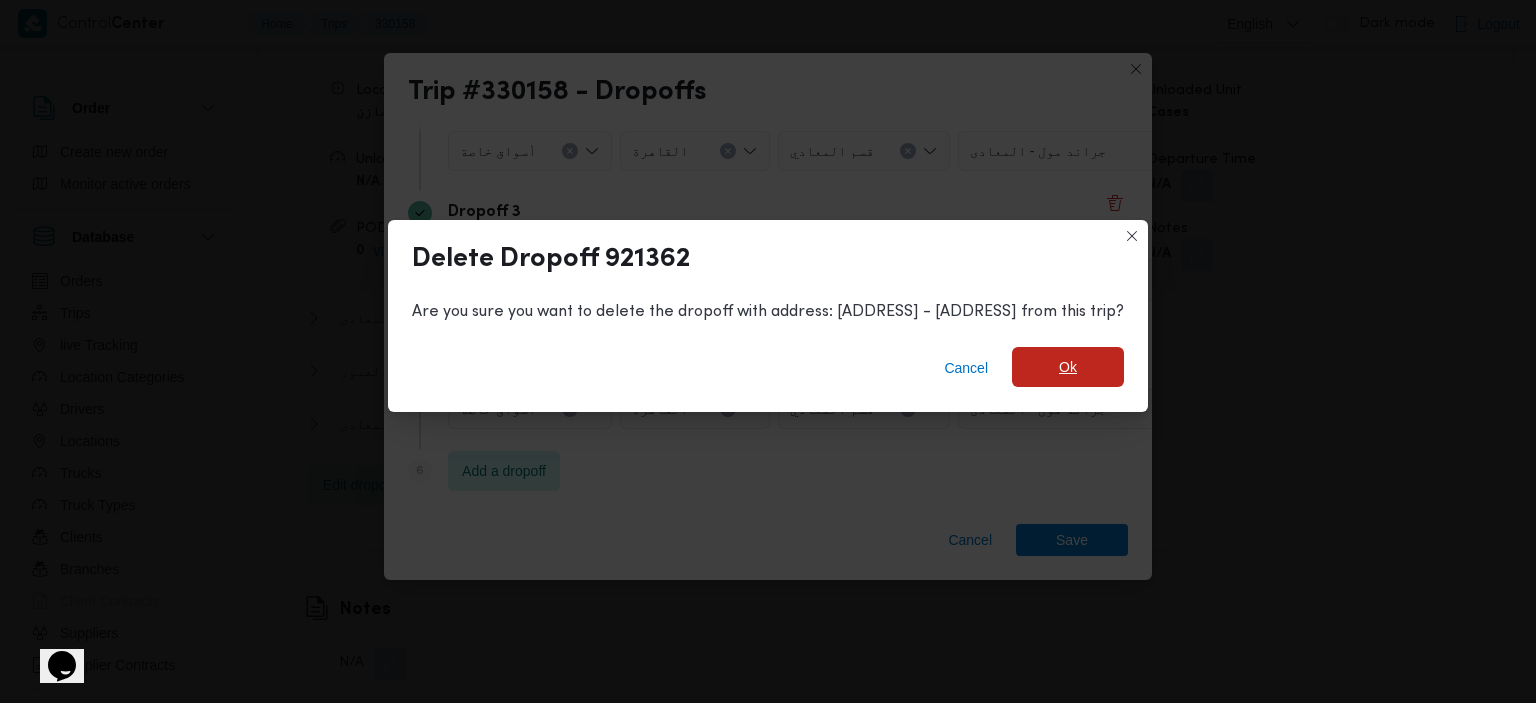 click on "Ok" at bounding box center [1068, 367] 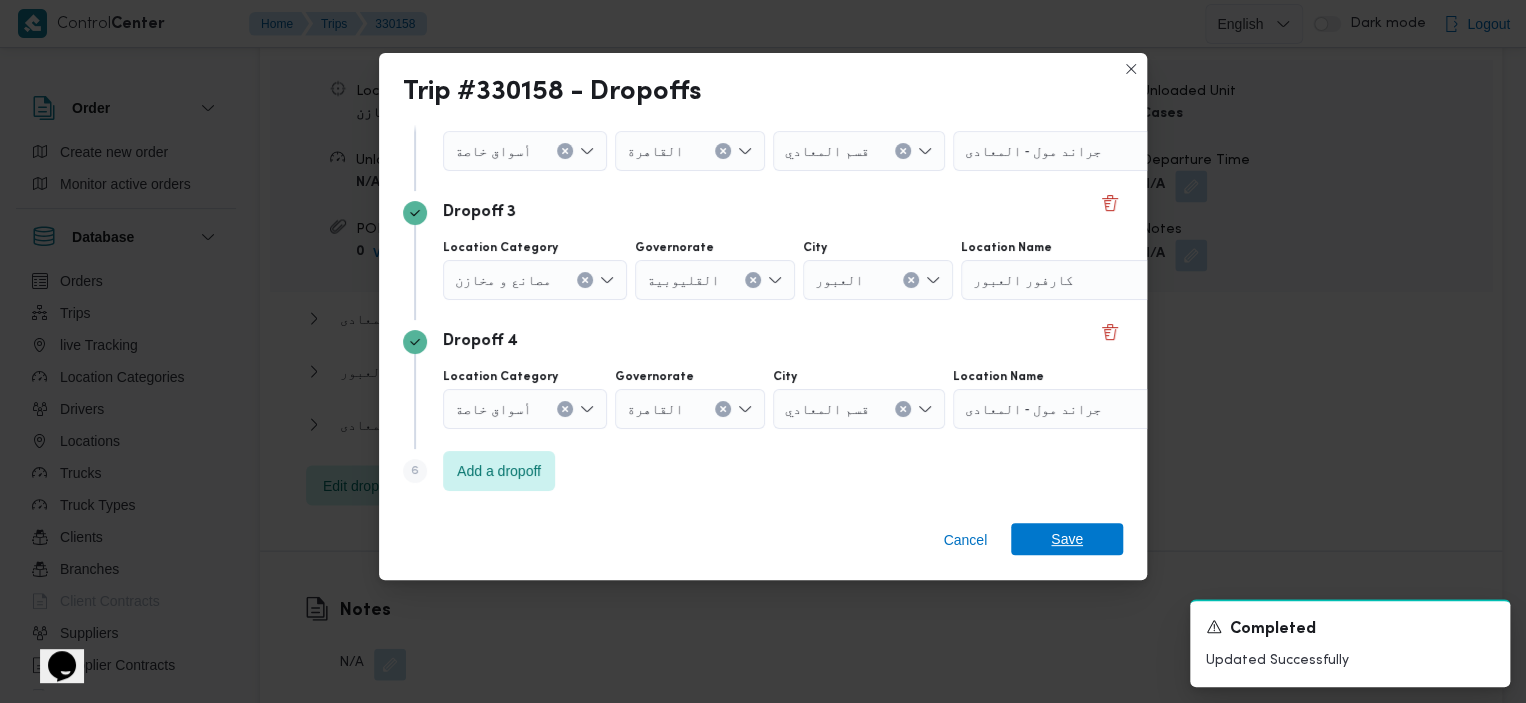 click on "Save" at bounding box center [1067, 539] 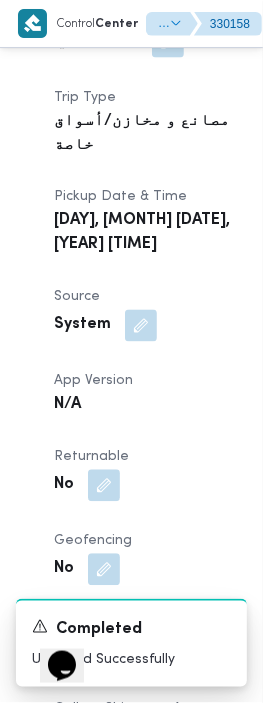 scroll, scrollTop: 1784, scrollLeft: 0, axis: vertical 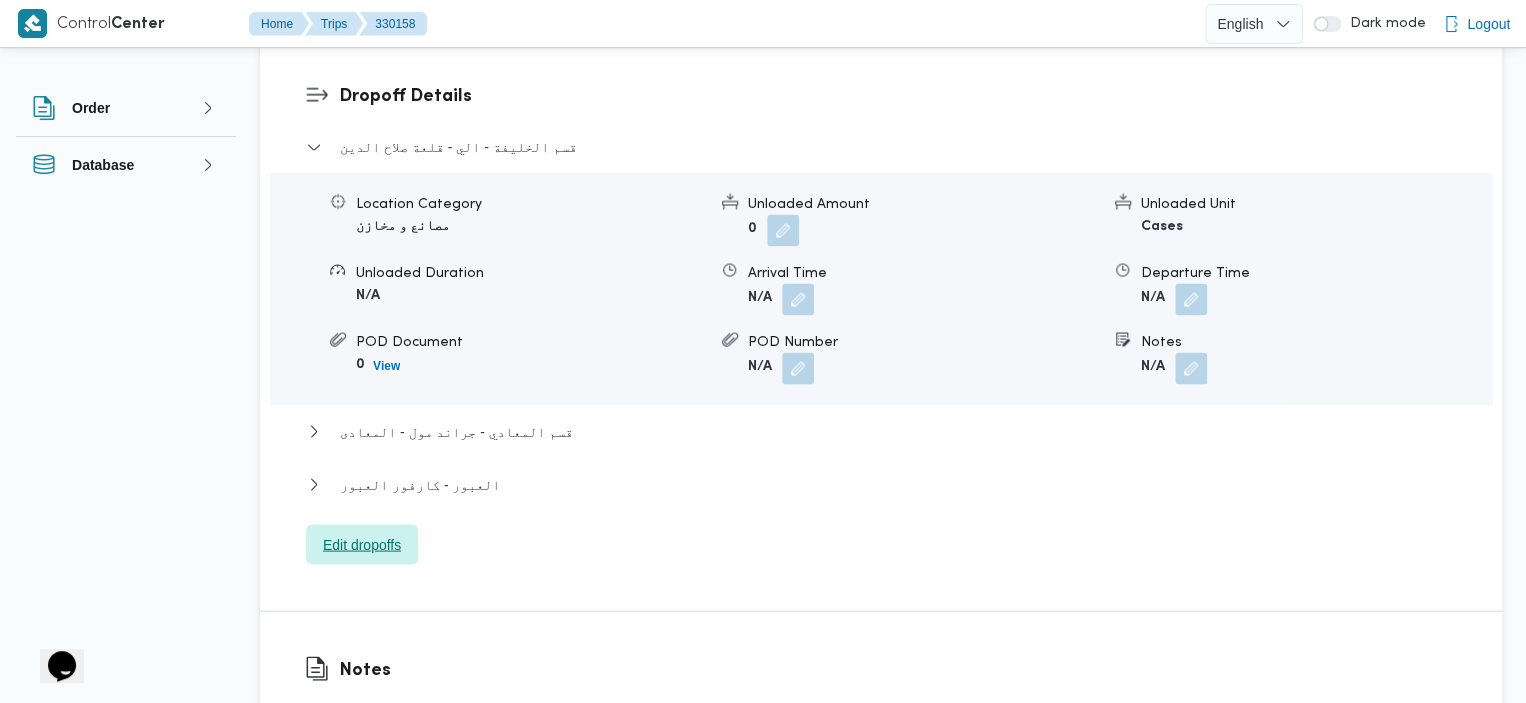 click on "Edit dropoffs" at bounding box center (362, 544) 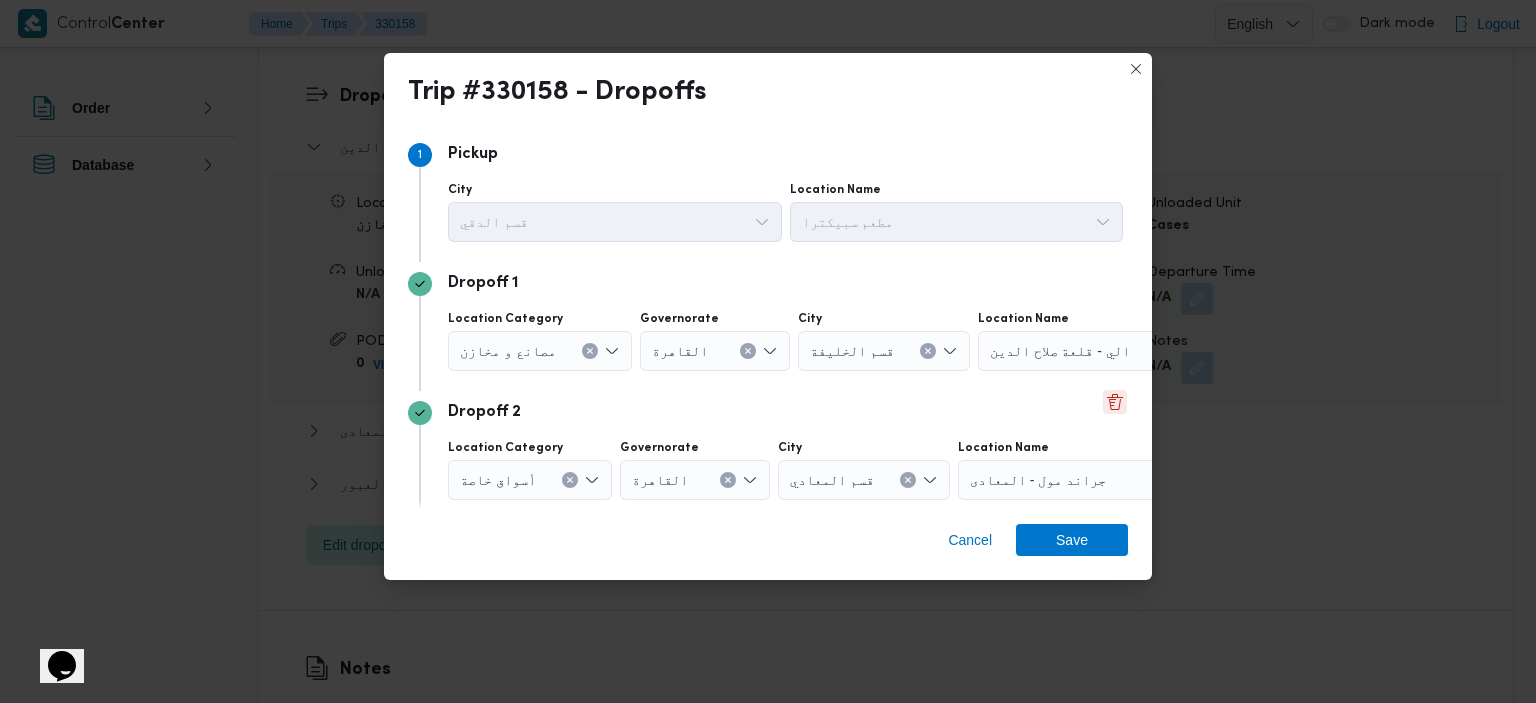 click at bounding box center [1115, 402] 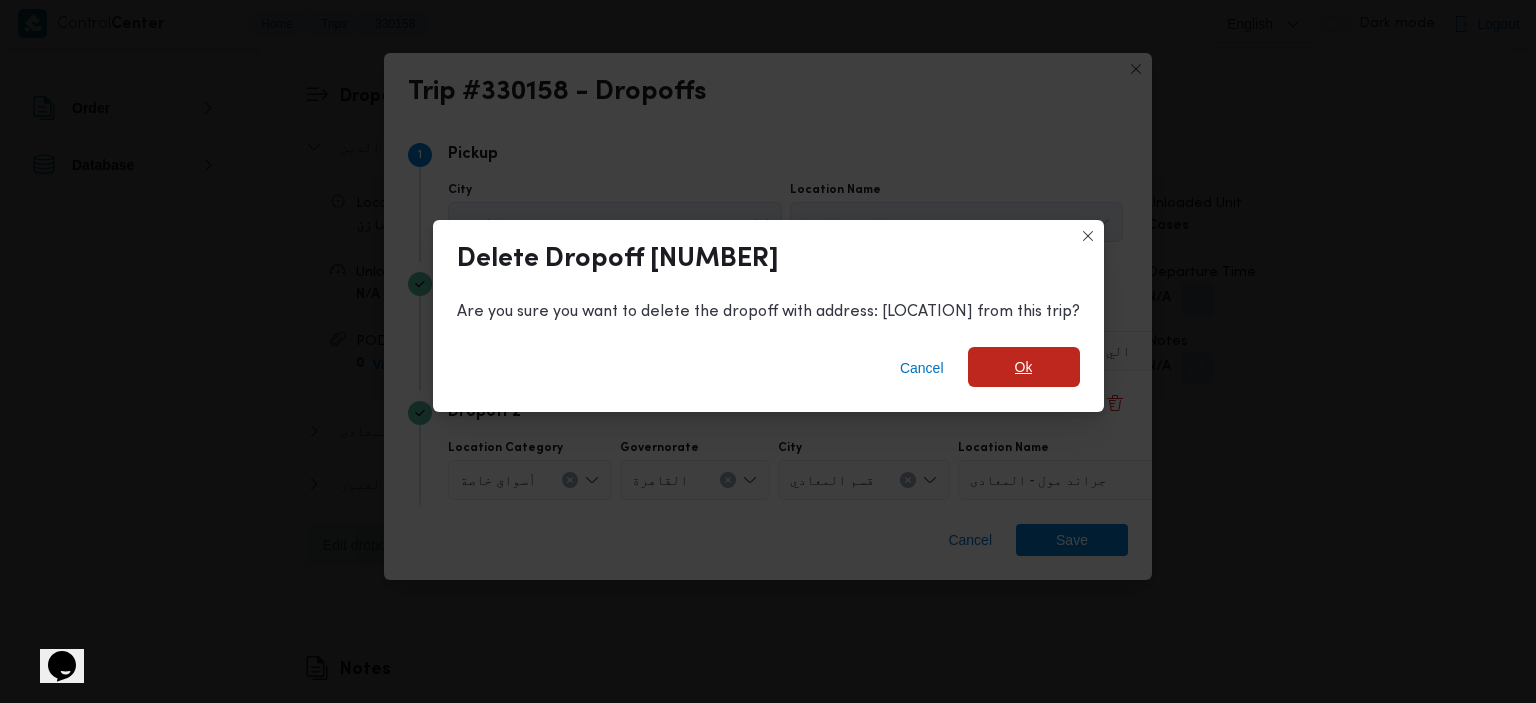 click on "Ok" at bounding box center [1024, 367] 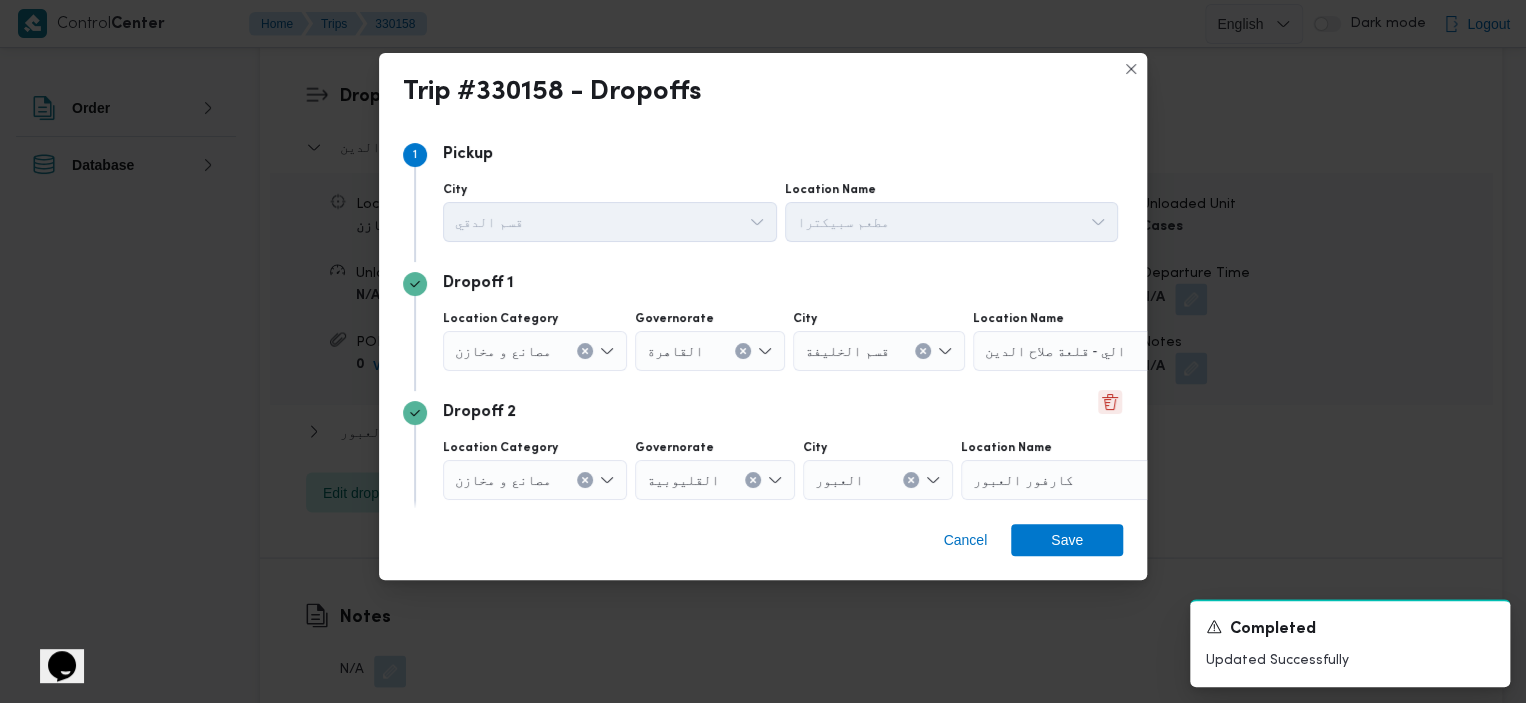 click at bounding box center (1110, 402) 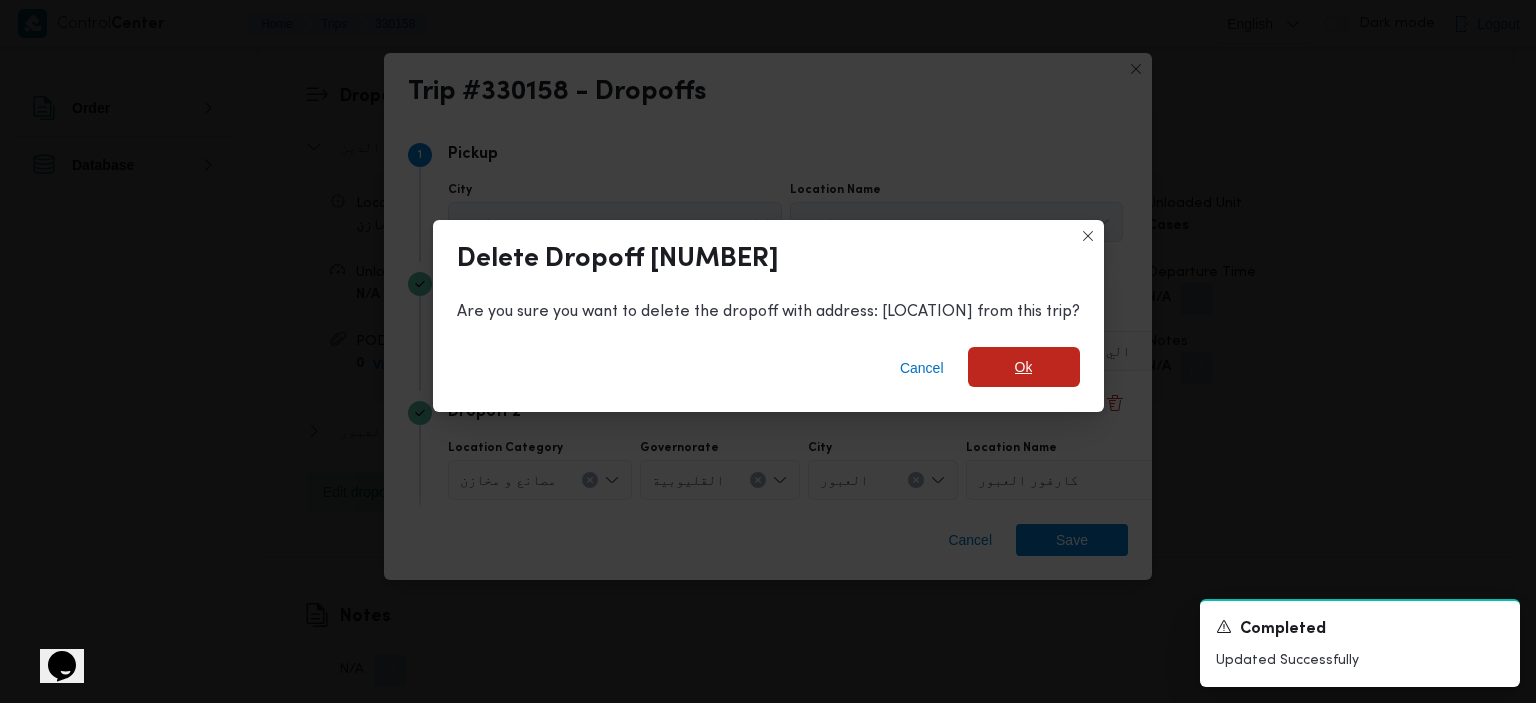 click on "Ok" at bounding box center (1024, 367) 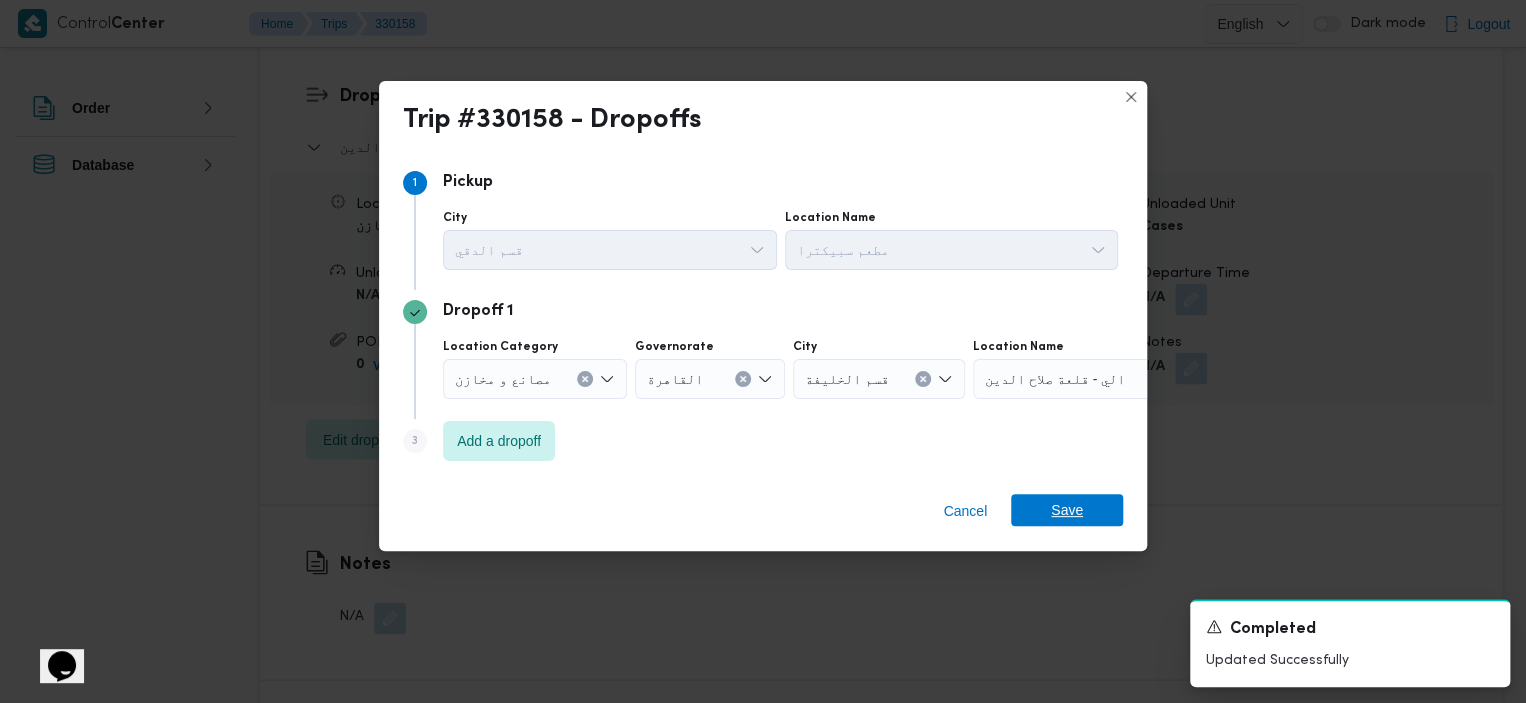 click on "Save" at bounding box center (1067, 510) 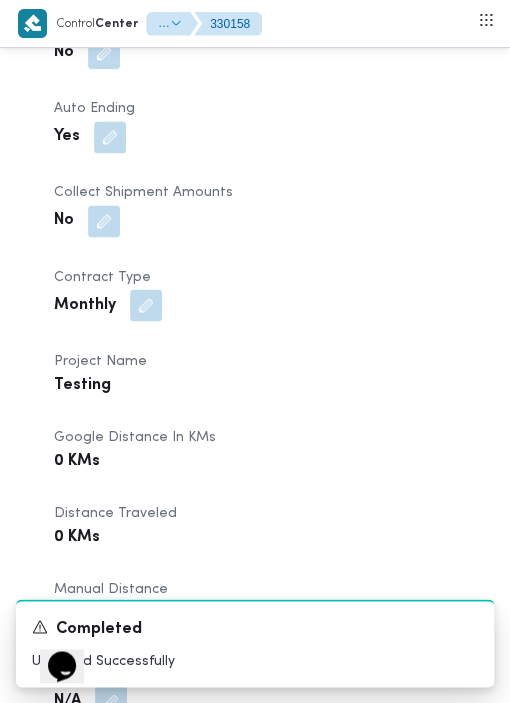 scroll, scrollTop: 1670, scrollLeft: 0, axis: vertical 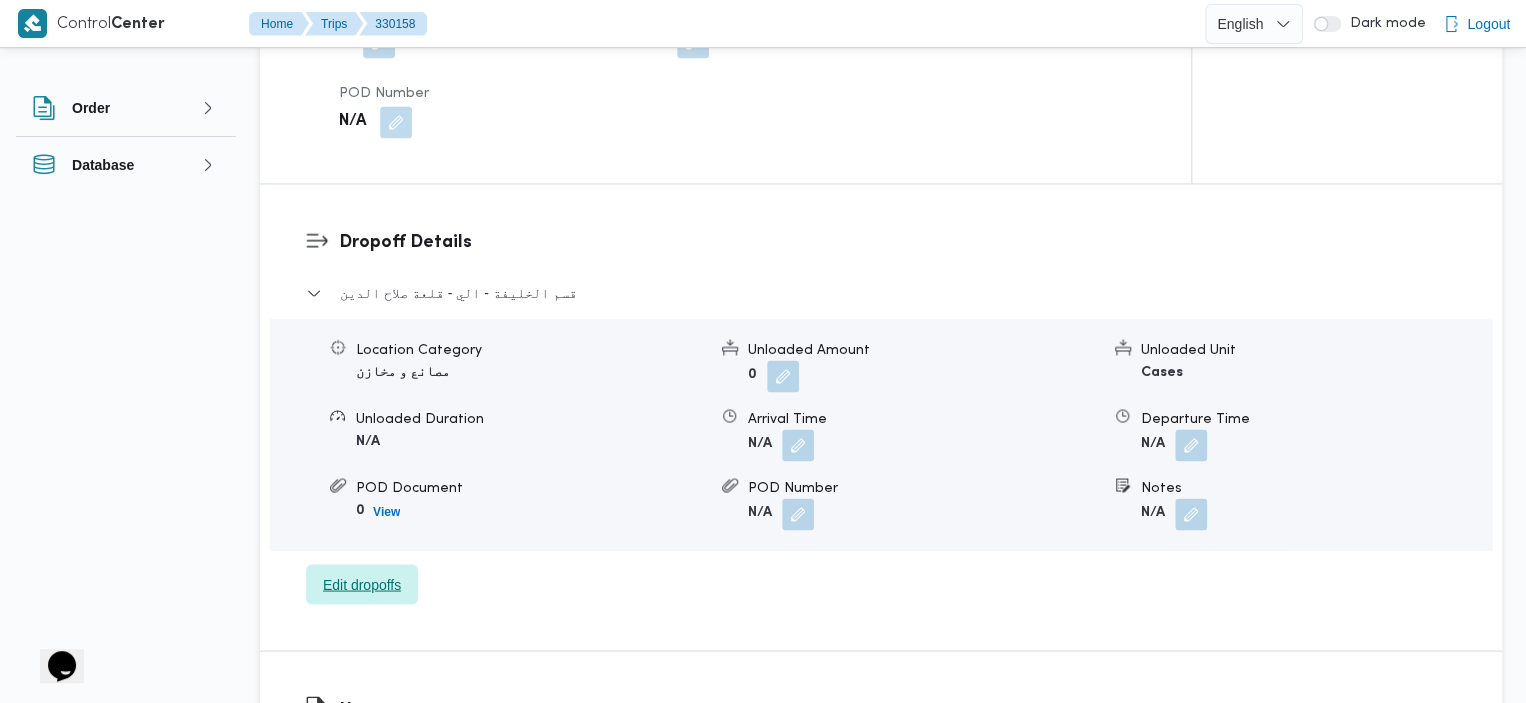 click on "Edit dropoffs" at bounding box center (362, 584) 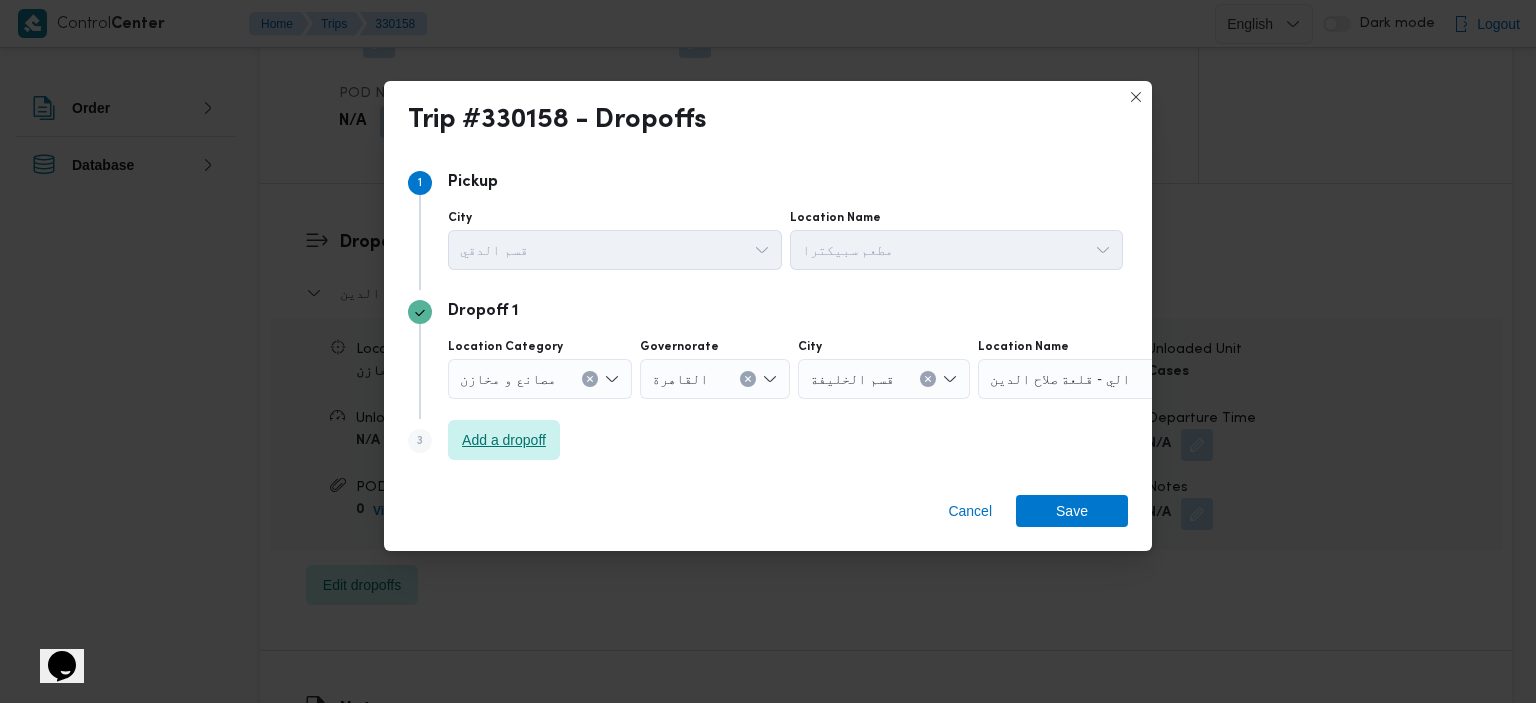 click on "Add a dropoff" at bounding box center (504, 440) 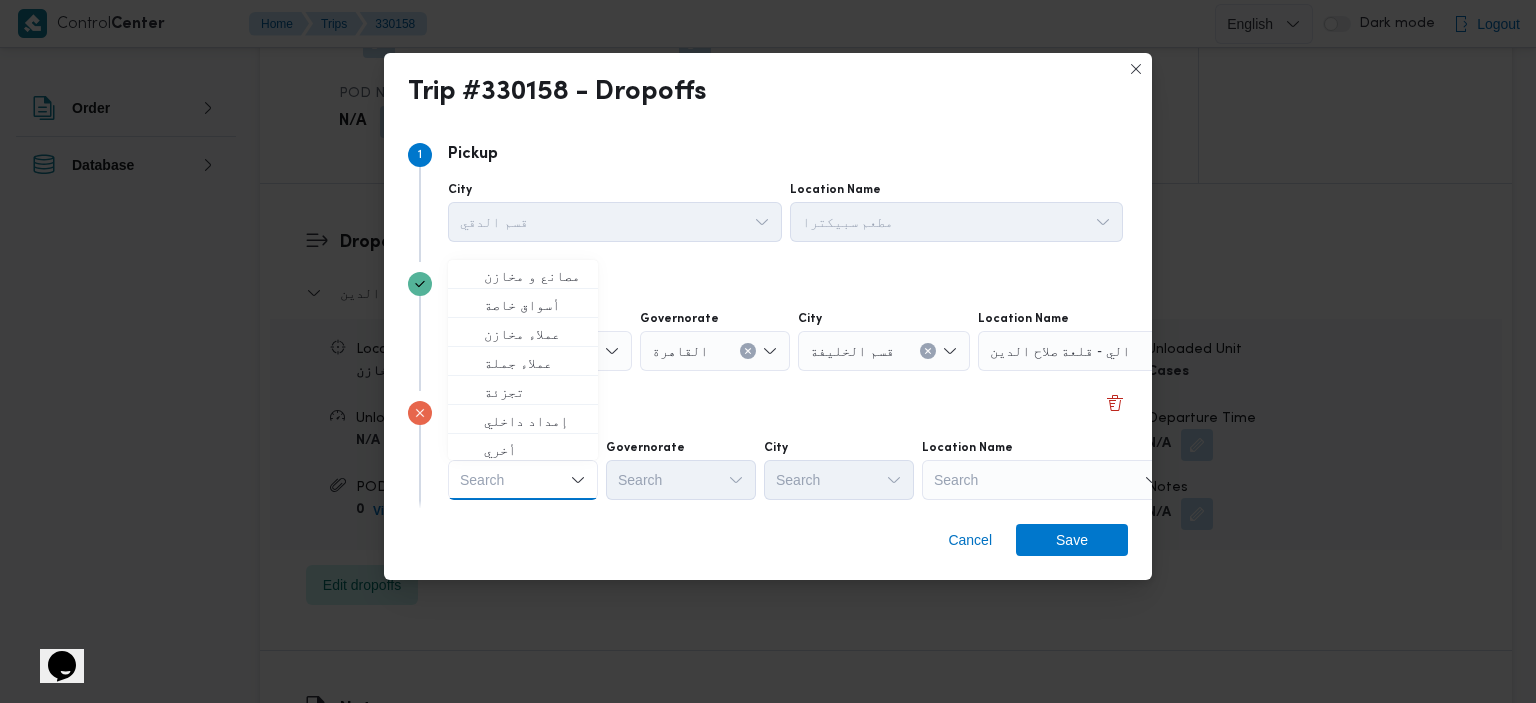click on "Search" at bounding box center [1103, 351] 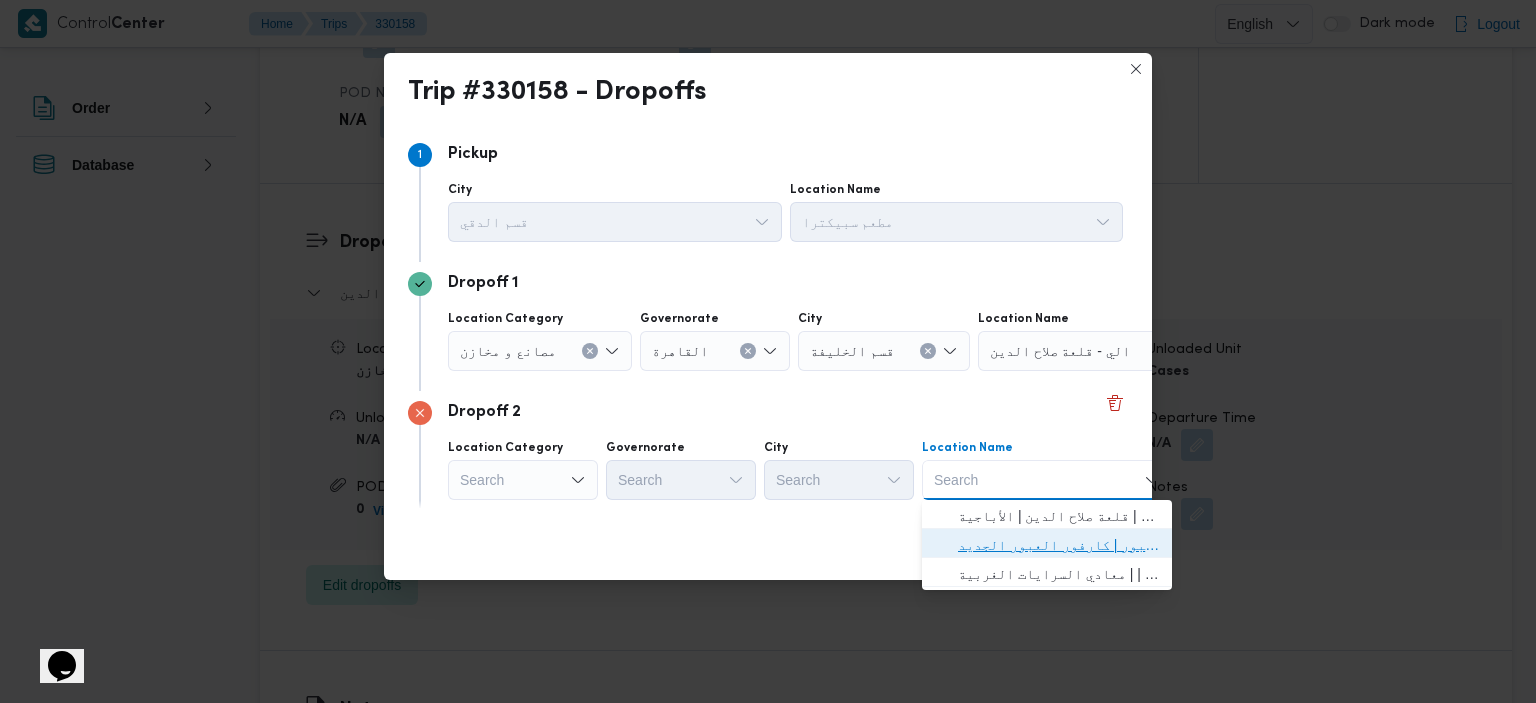 click on "كارفور العبور | كارفور العبور الجديد | null" at bounding box center [1059, 545] 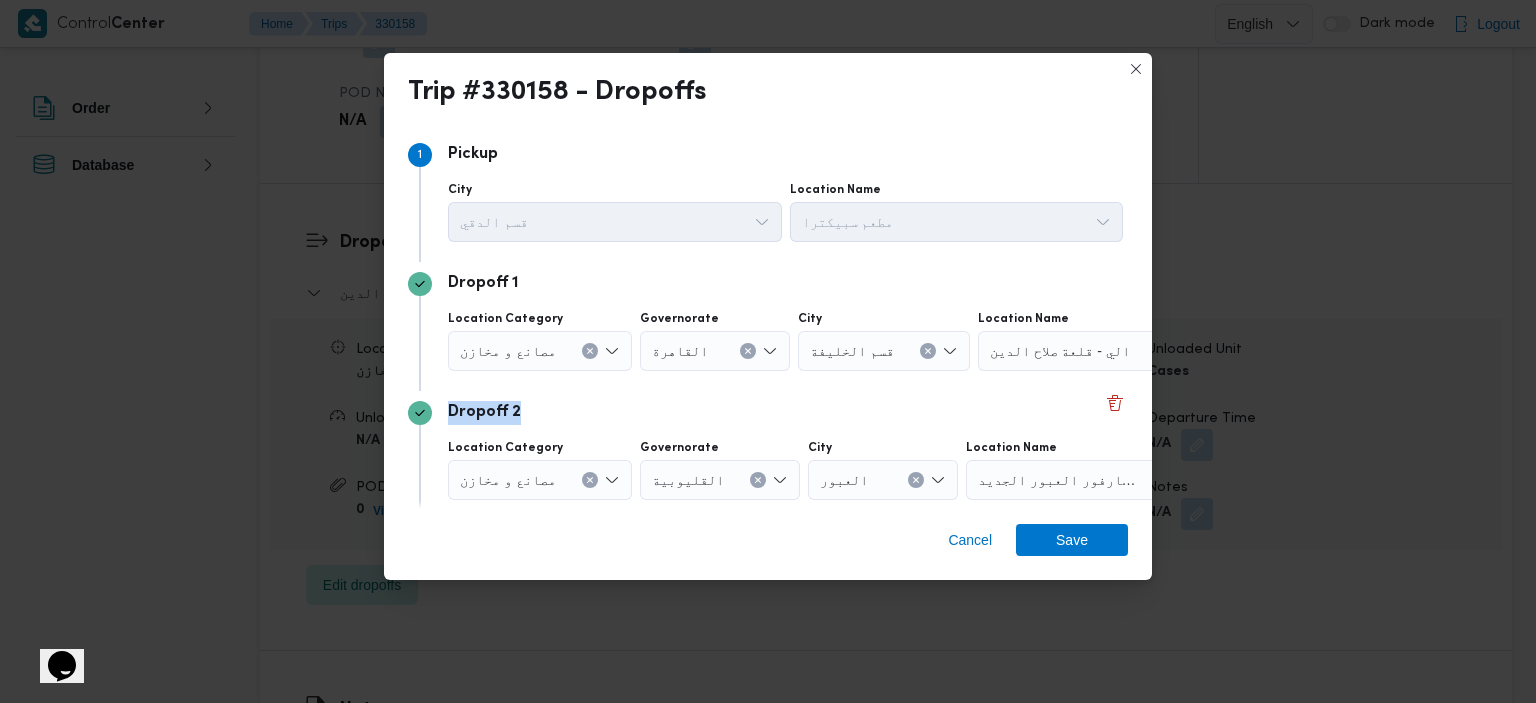 drag, startPoint x: 1153, startPoint y: 364, endPoint x: 1151, endPoint y: 406, distance: 42.047592 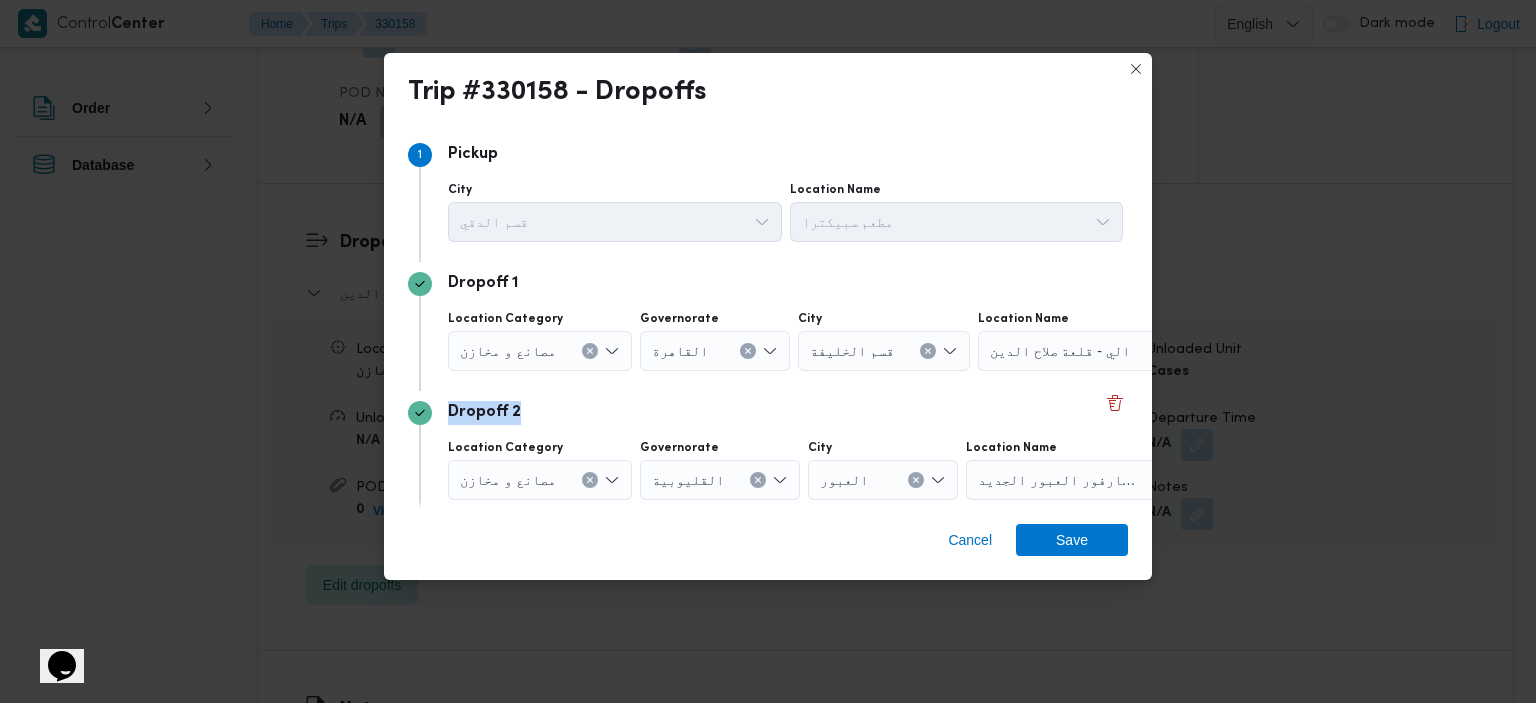 scroll, scrollTop: 72, scrollLeft: 0, axis: vertical 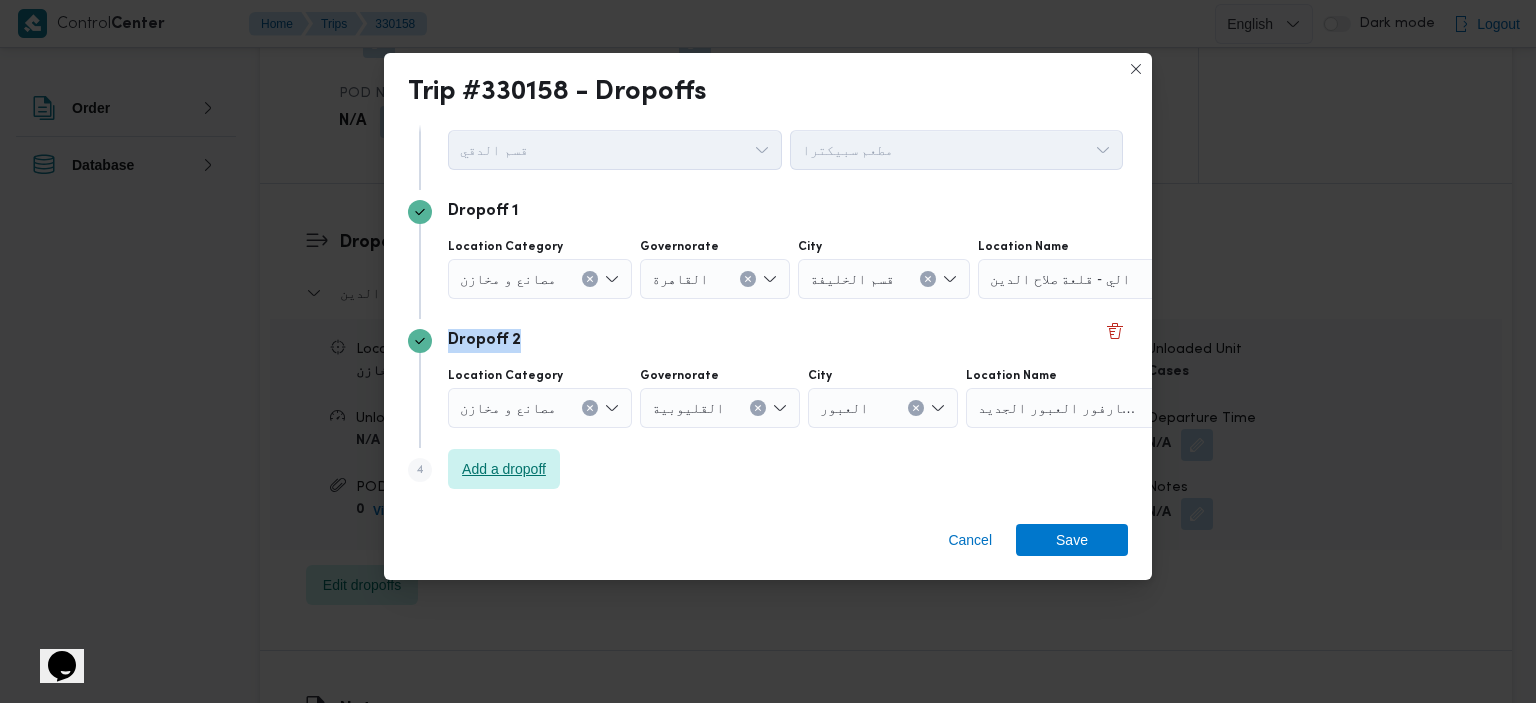 click on "Add a dropoff" at bounding box center (504, 469) 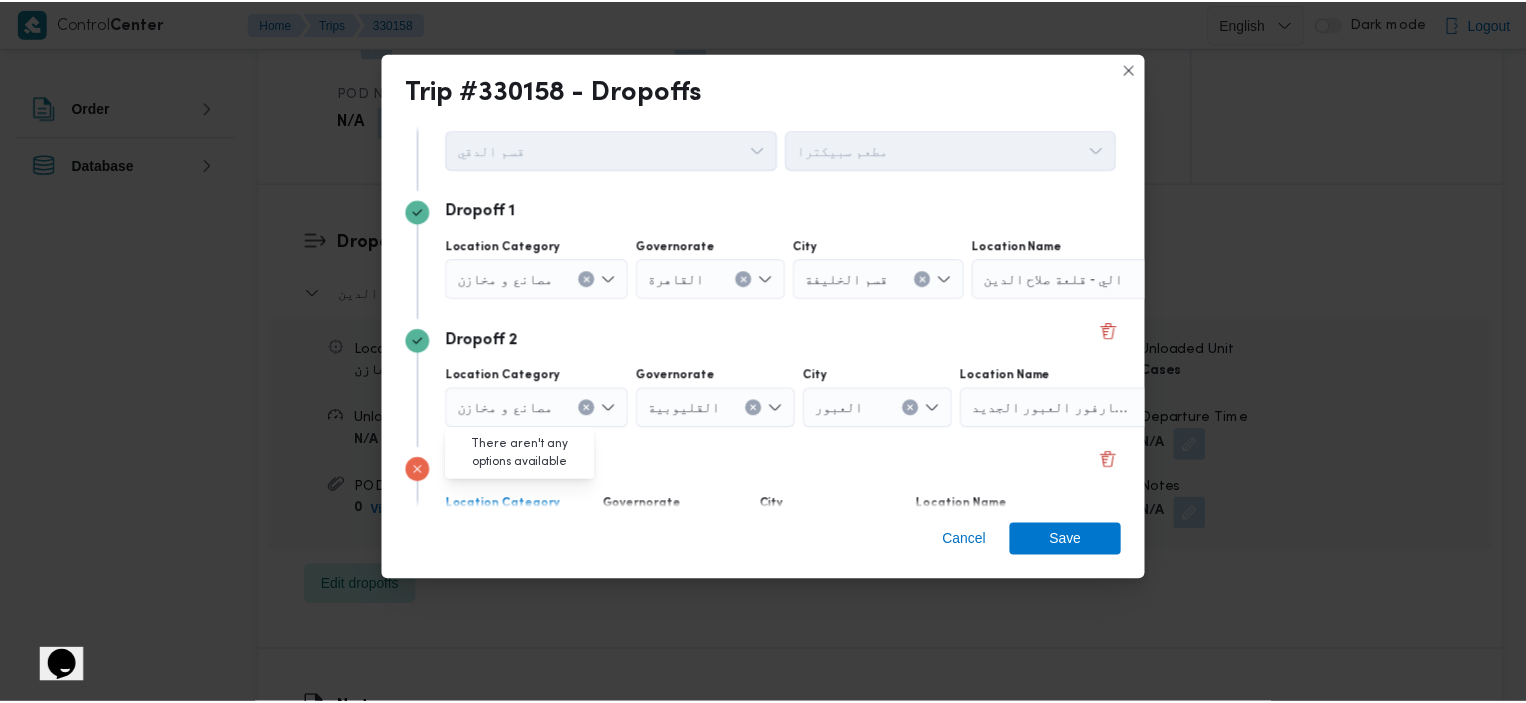 scroll, scrollTop: 200, scrollLeft: 0, axis: vertical 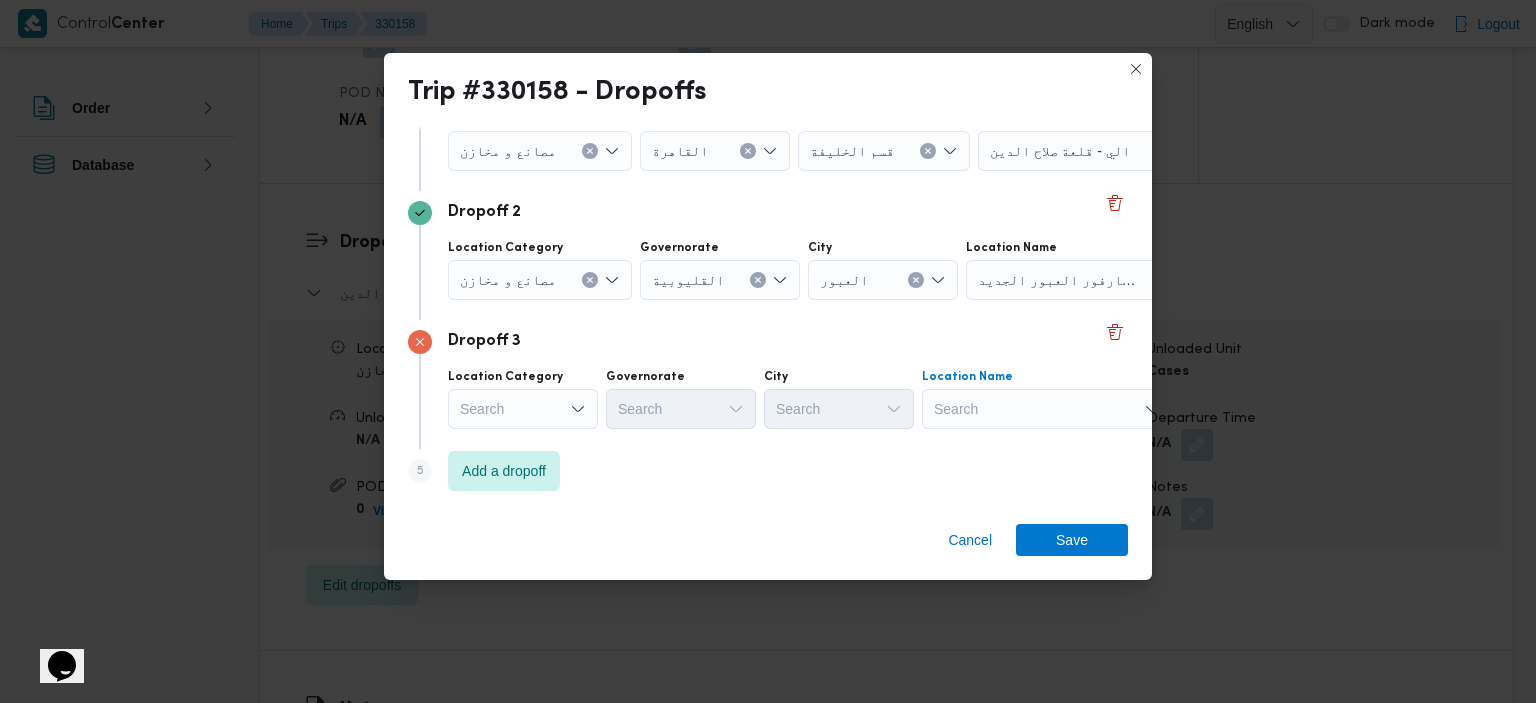 click on "Search" at bounding box center [1103, 151] 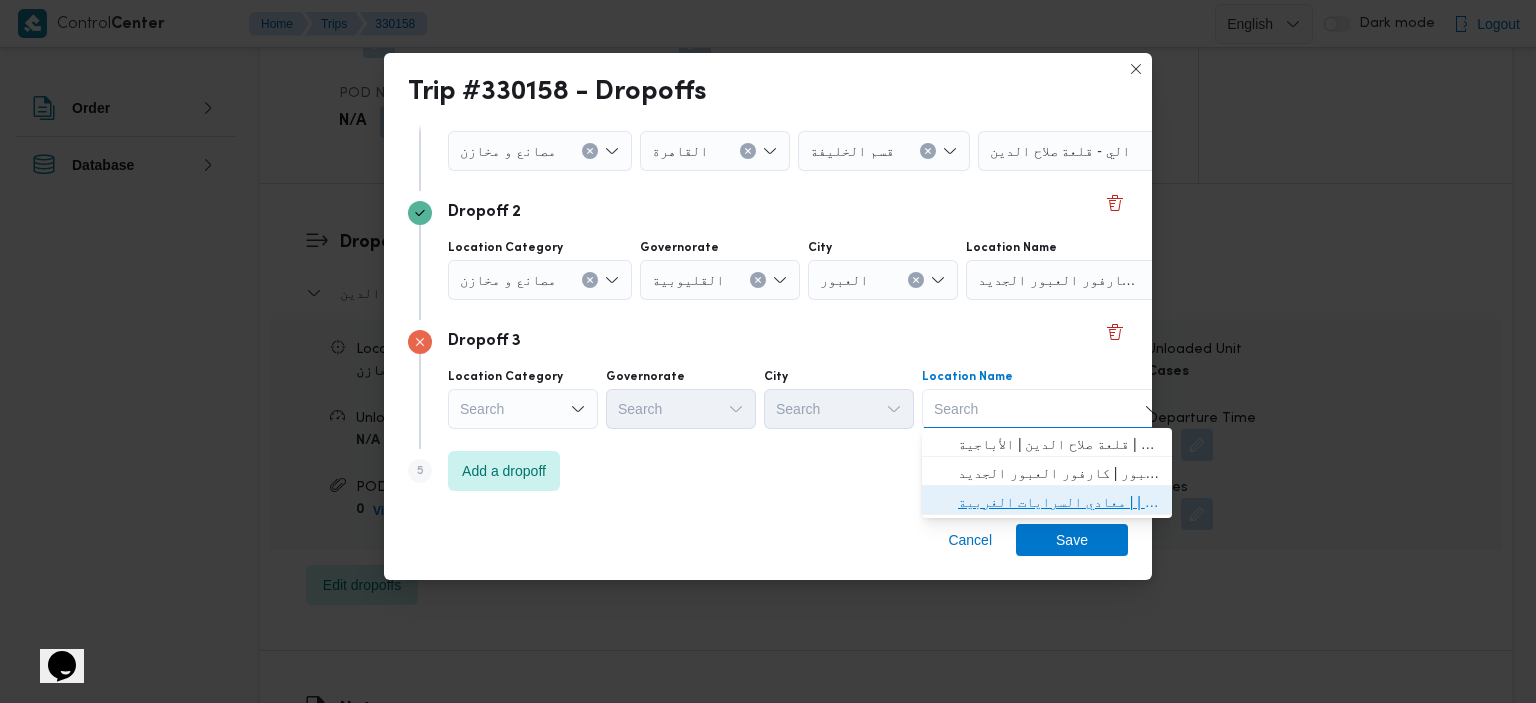 click on "جراند مول - المعادى |  | معادي السرايات الغربية" at bounding box center [1059, 502] 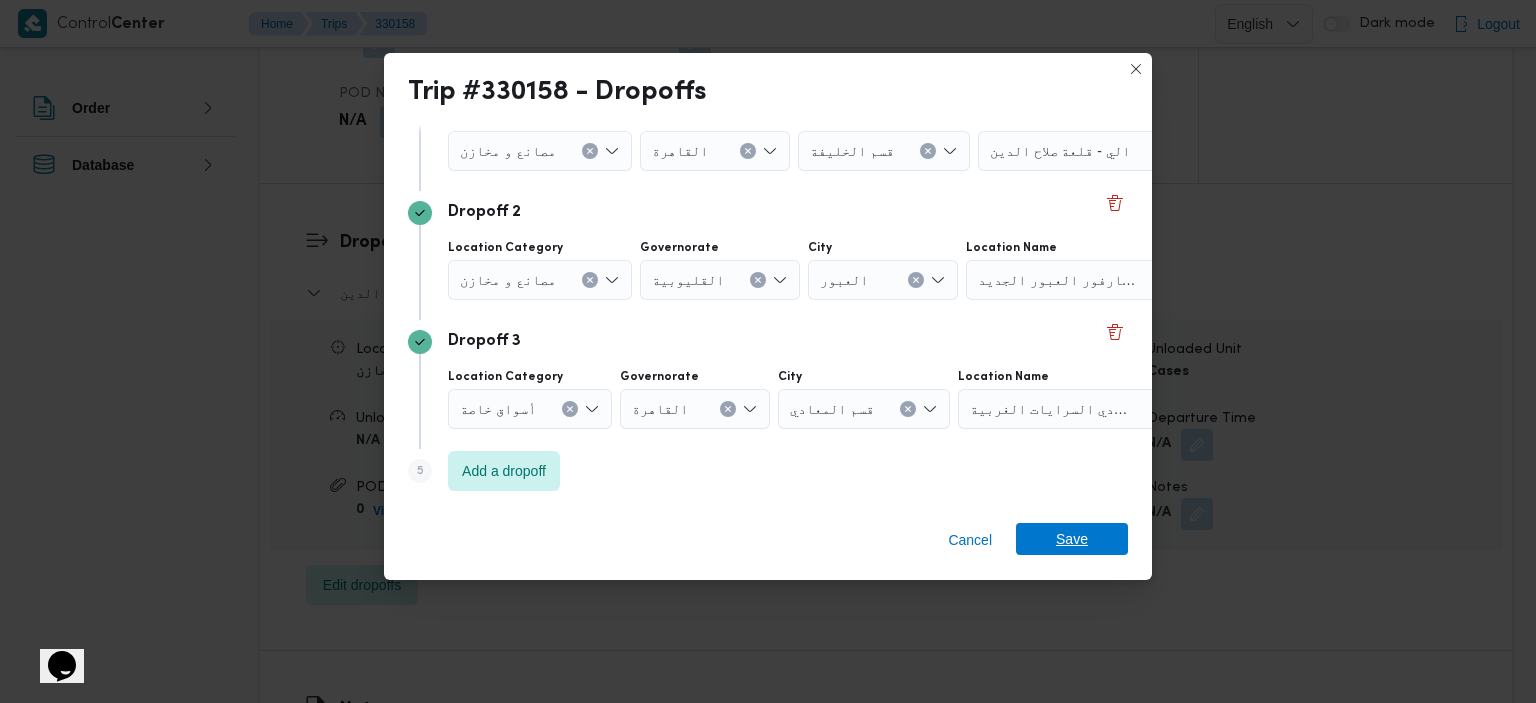 click on "Save" at bounding box center [1072, 539] 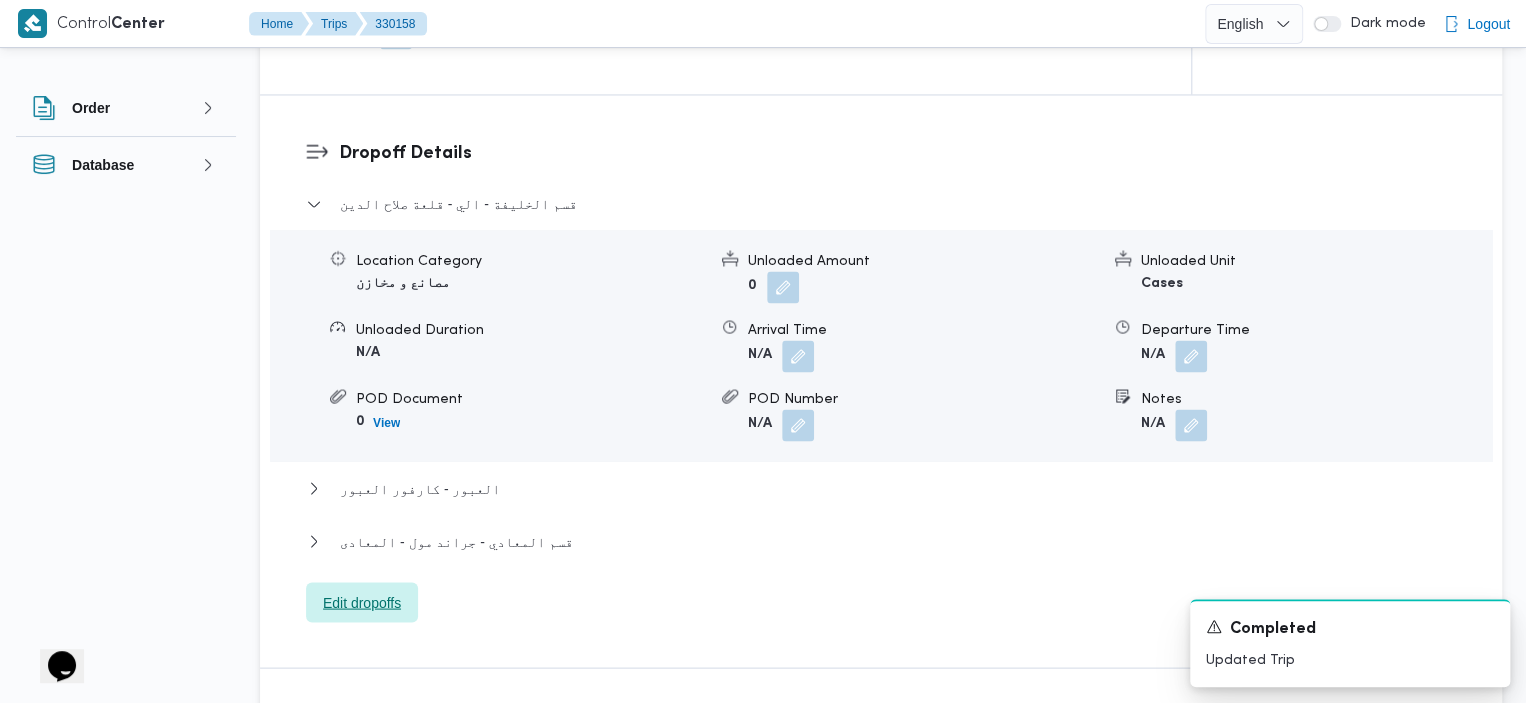 scroll, scrollTop: 1695, scrollLeft: 0, axis: vertical 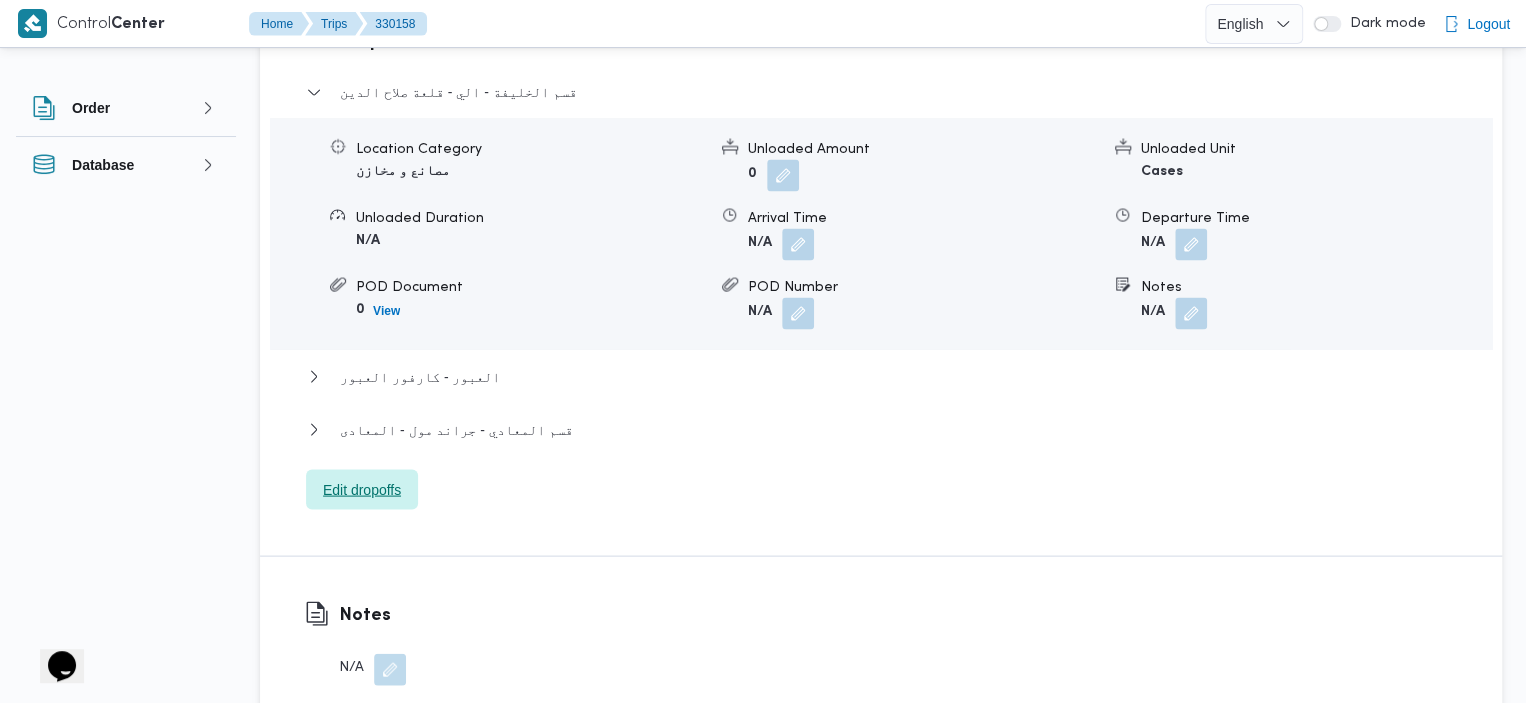 click on "Edit dropoffs" at bounding box center (362, 489) 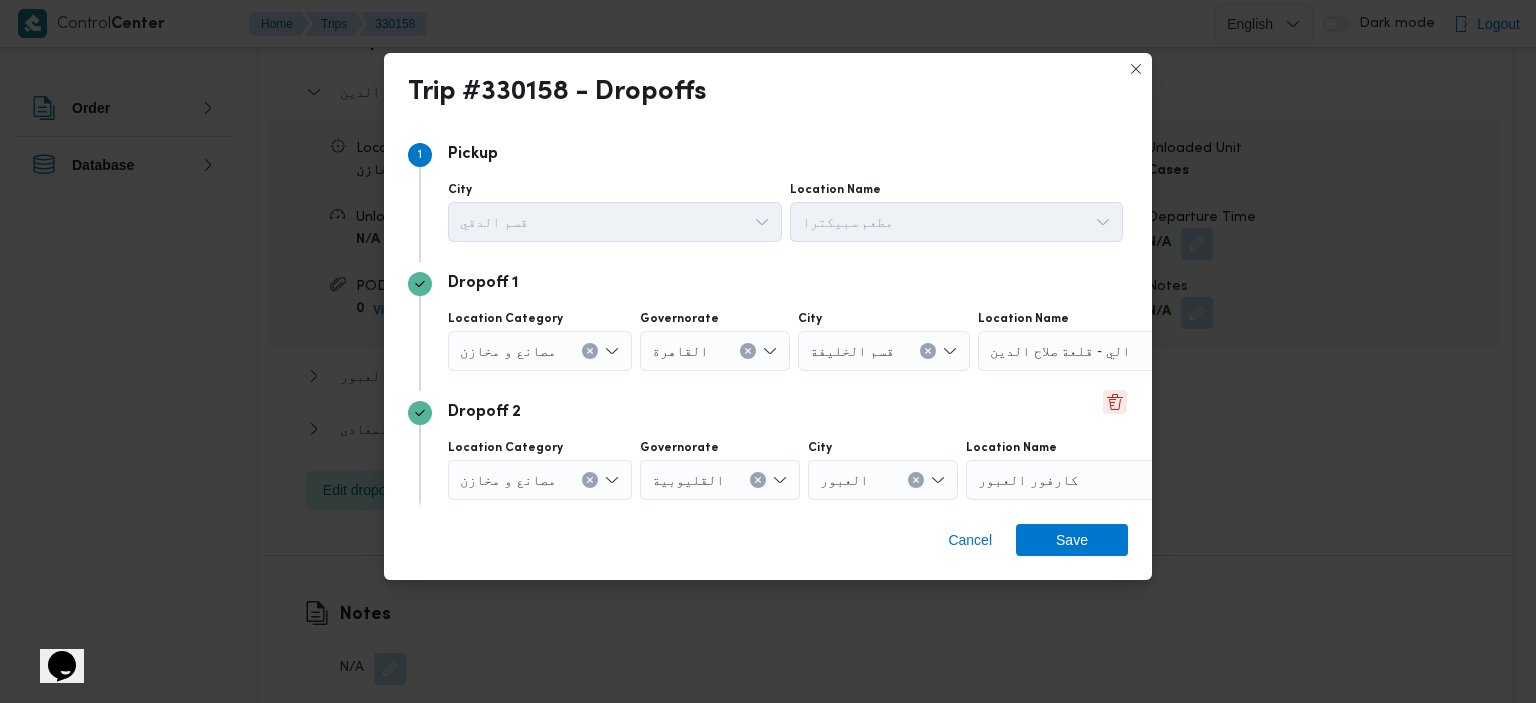 click at bounding box center [1115, 402] 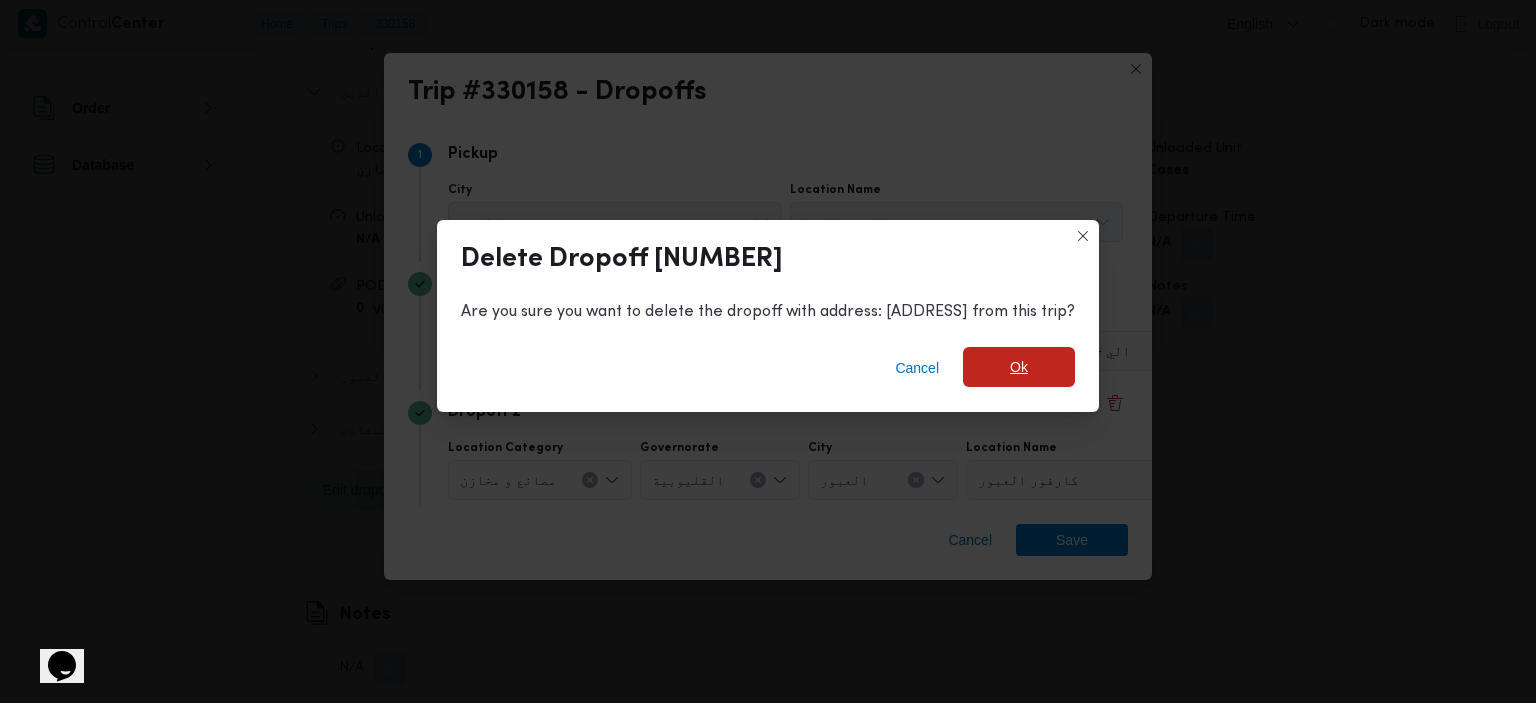 click on "Ok" at bounding box center [1019, 367] 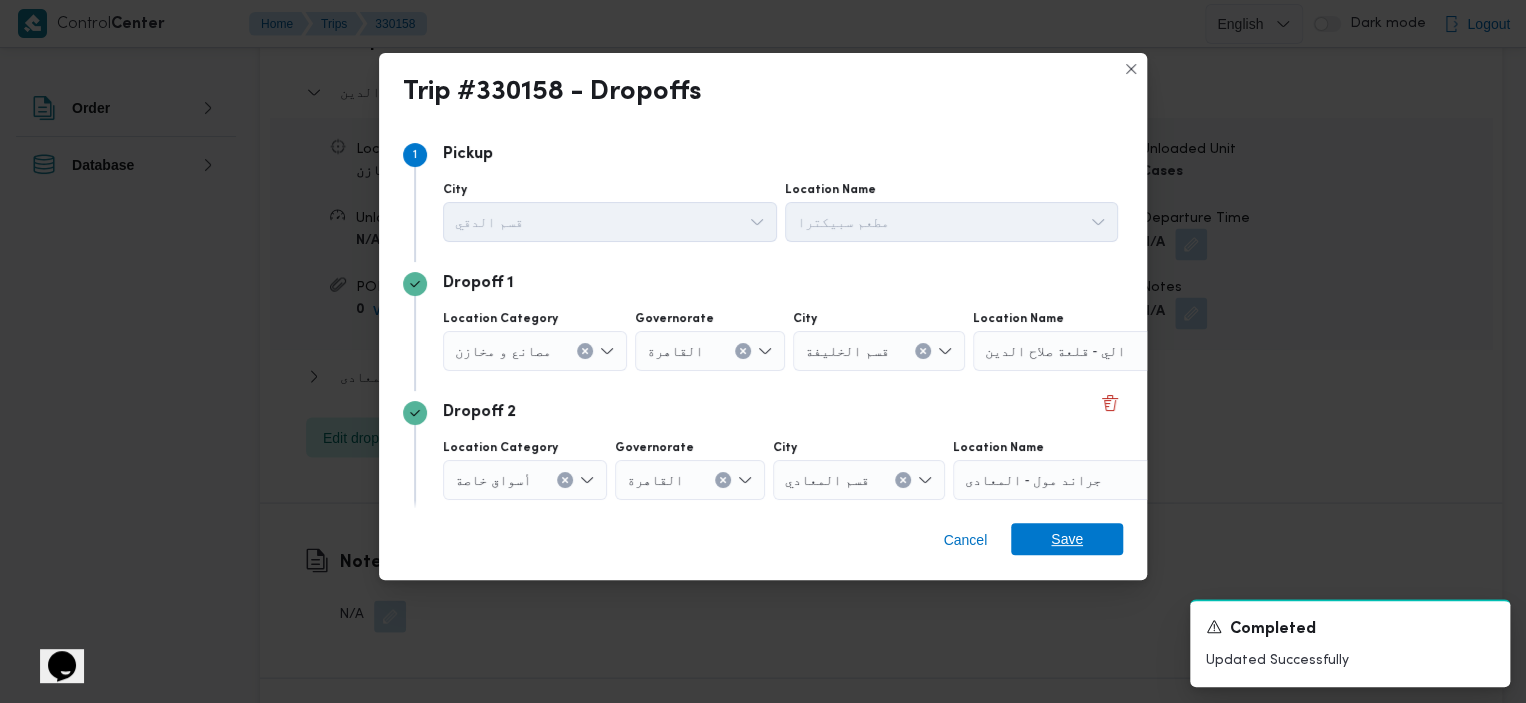 click on "Save" at bounding box center (1067, 539) 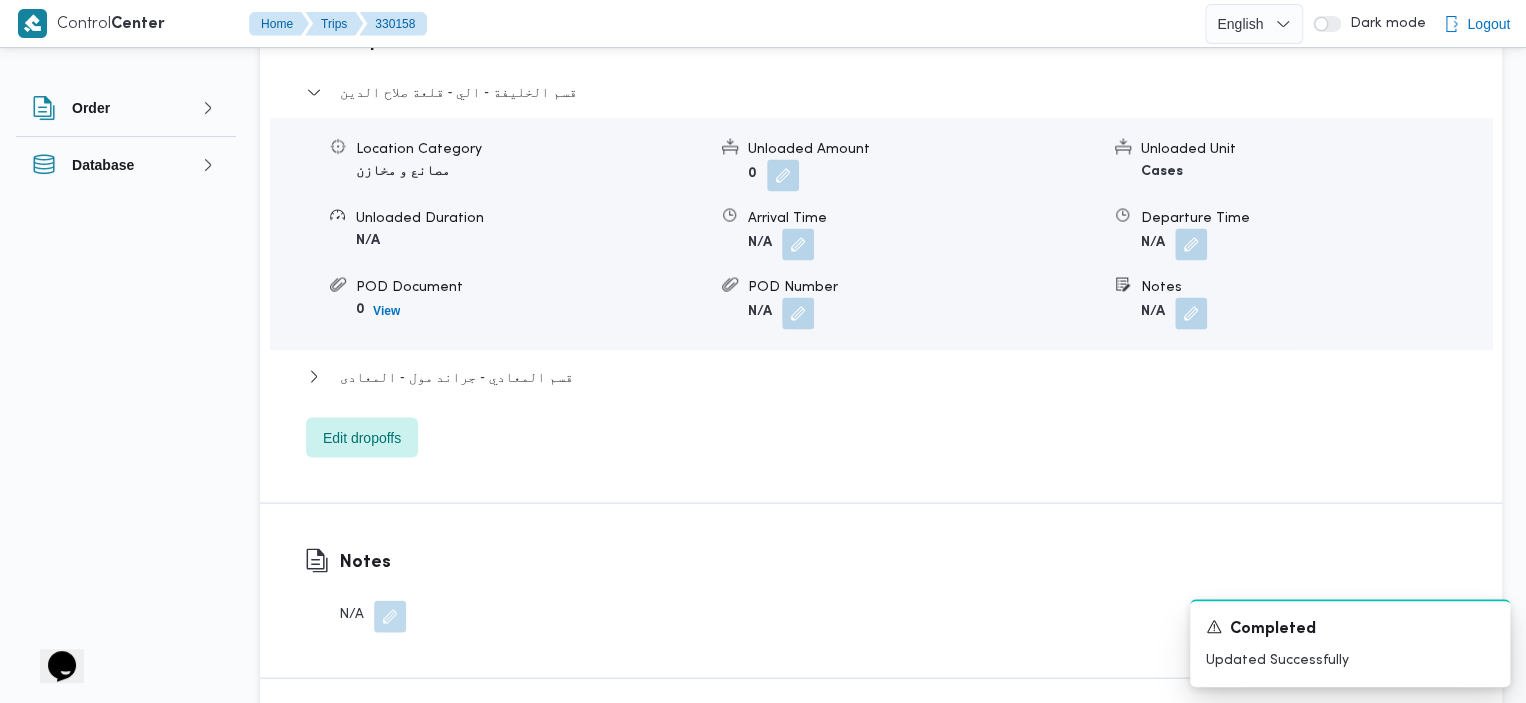 click on "Location Category مصانع و مخازن Unloaded Amount 0 Unloaded Unit Cases Unloaded Duration N/A Arrival Time N/A Departure Time N/A POD Document 0 View POD Number N/A Notes N/A" at bounding box center (881, 233) 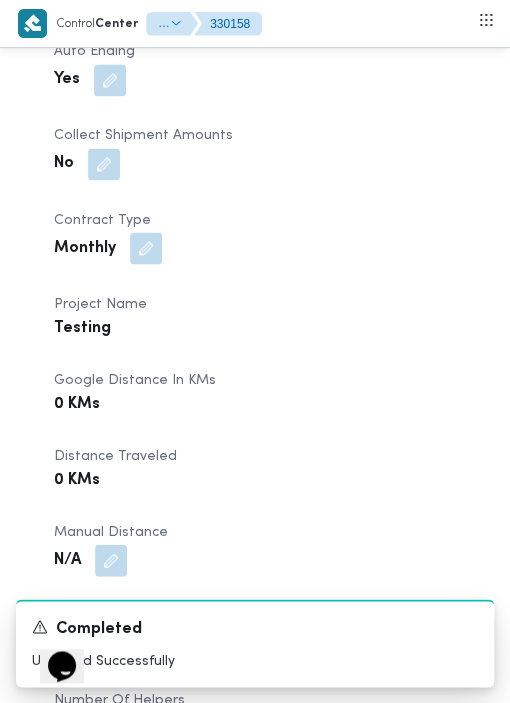scroll, scrollTop: 1725, scrollLeft: 0, axis: vertical 